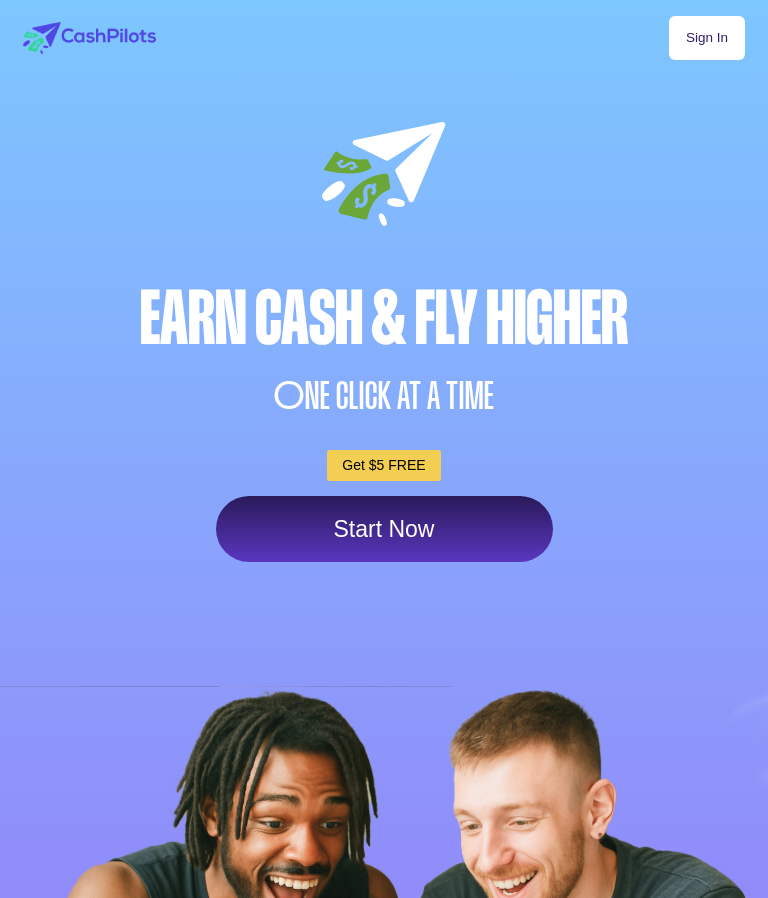scroll, scrollTop: 0, scrollLeft: 0, axis: both 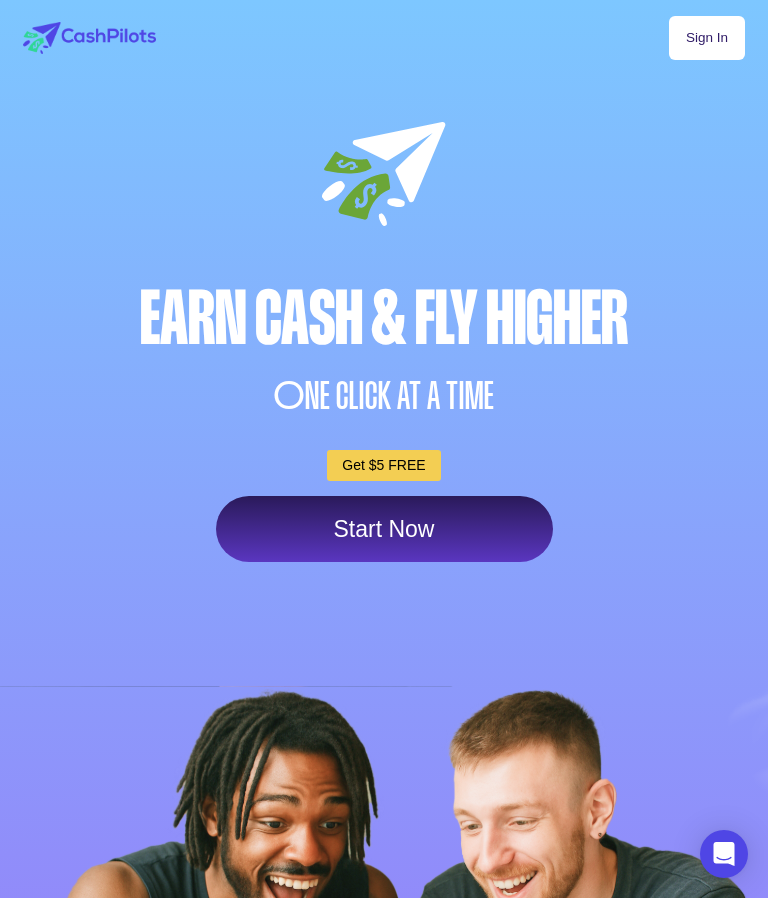click on "O" at bounding box center [289, 395] 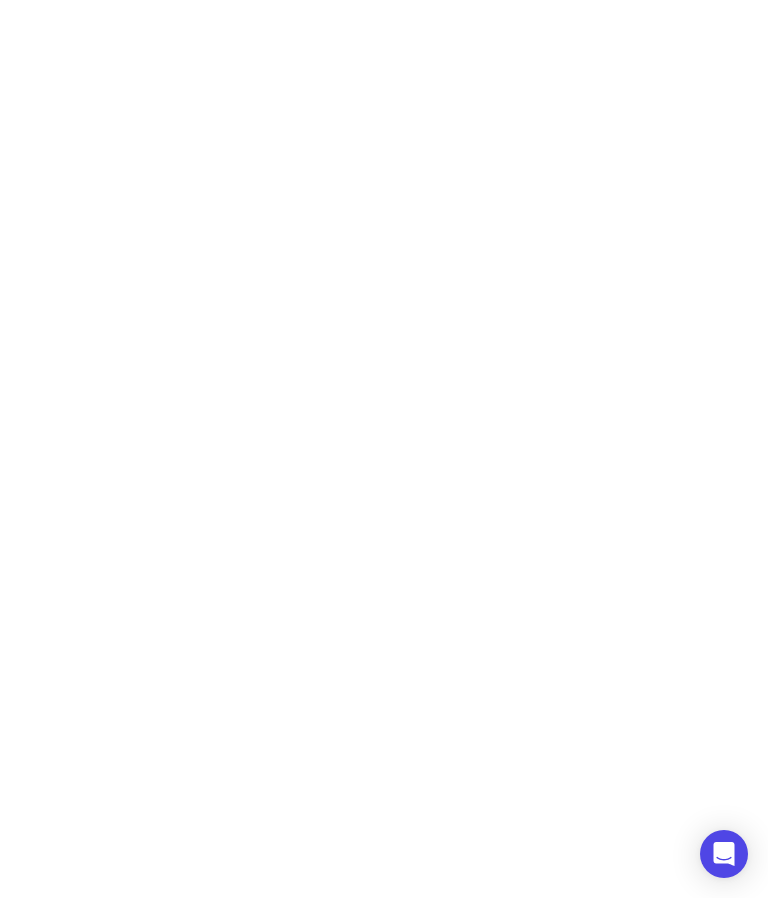 scroll, scrollTop: 0, scrollLeft: 0, axis: both 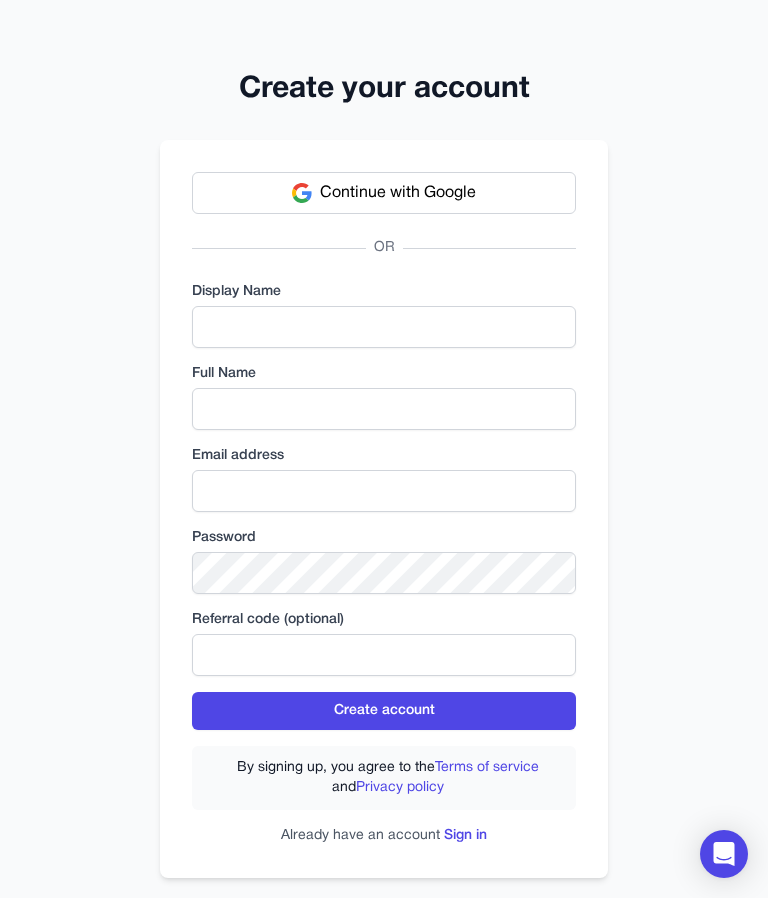 click on "Continue with Google" at bounding box center (384, 193) 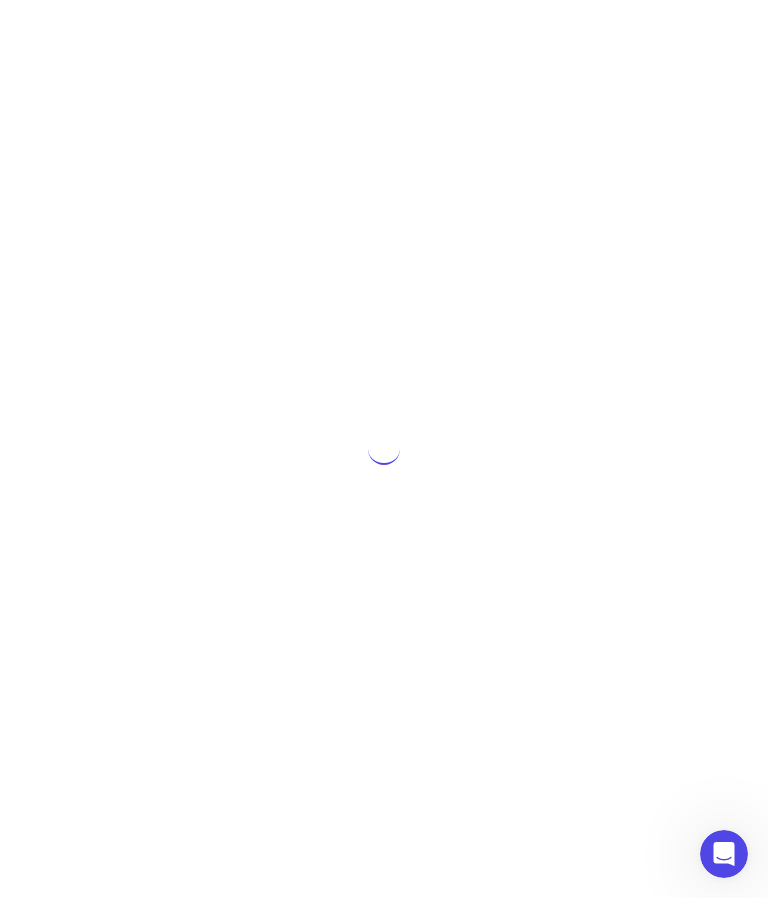 scroll, scrollTop: 0, scrollLeft: 0, axis: both 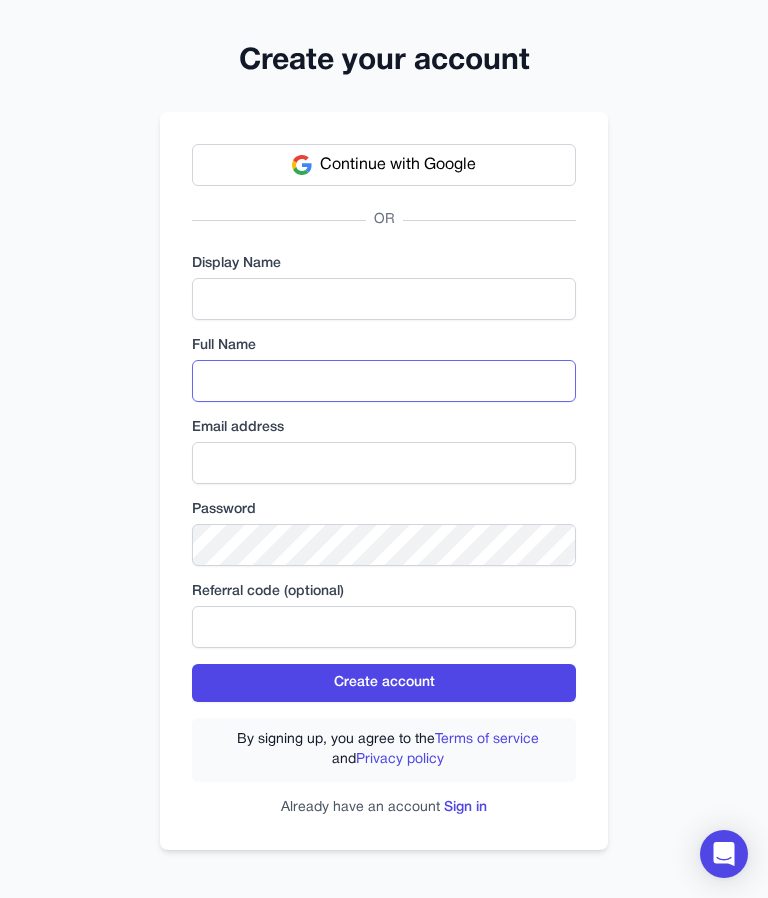 click at bounding box center (384, 381) 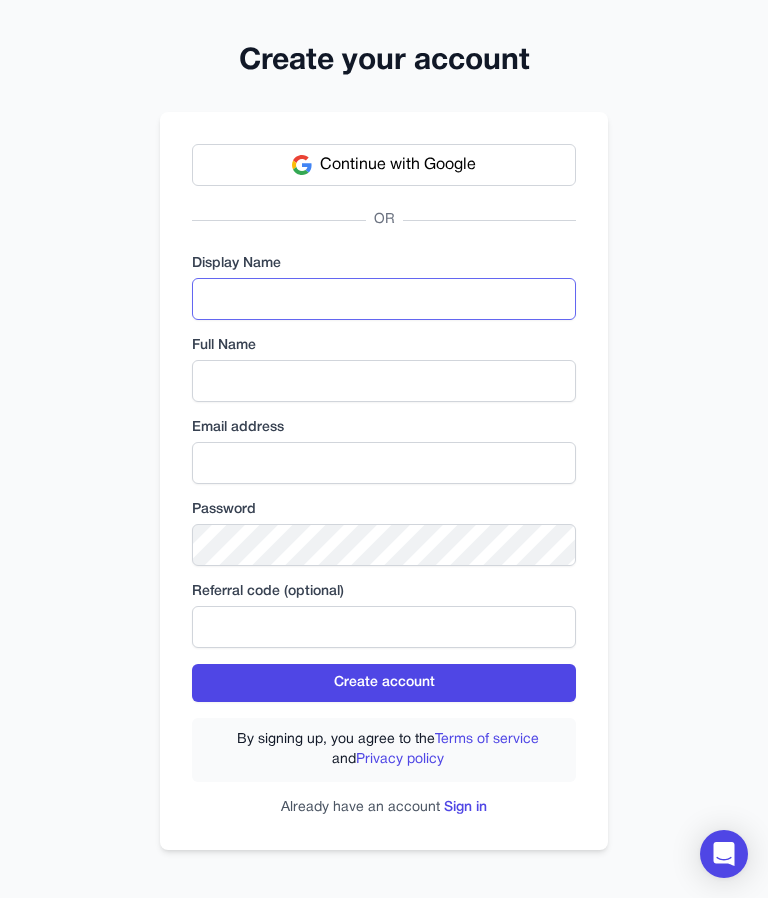 click at bounding box center [384, 299] 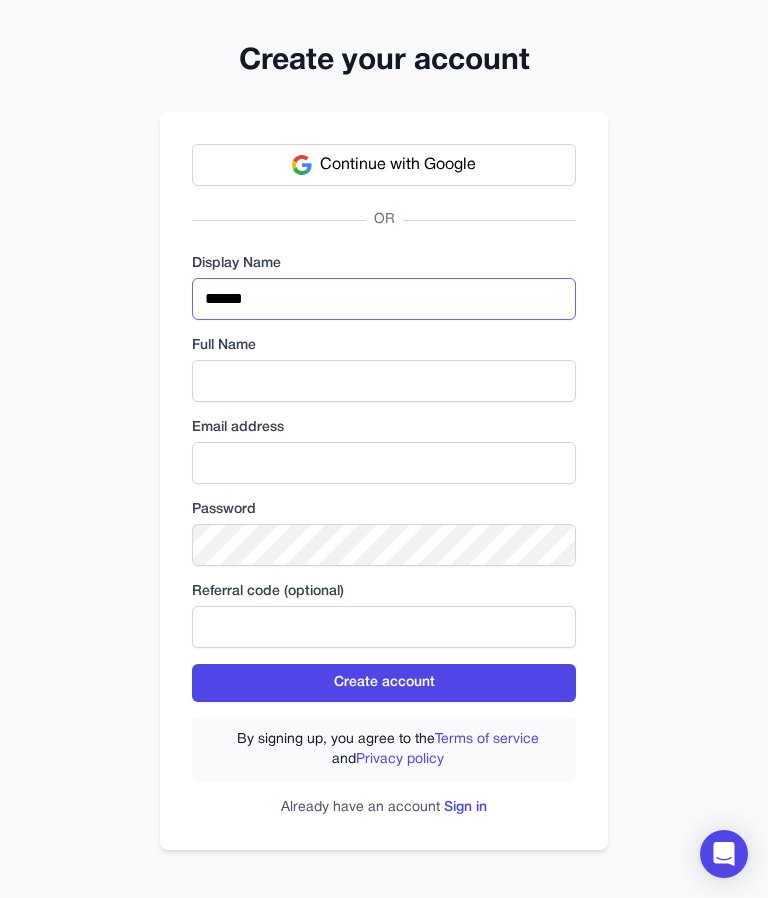 type on "******" 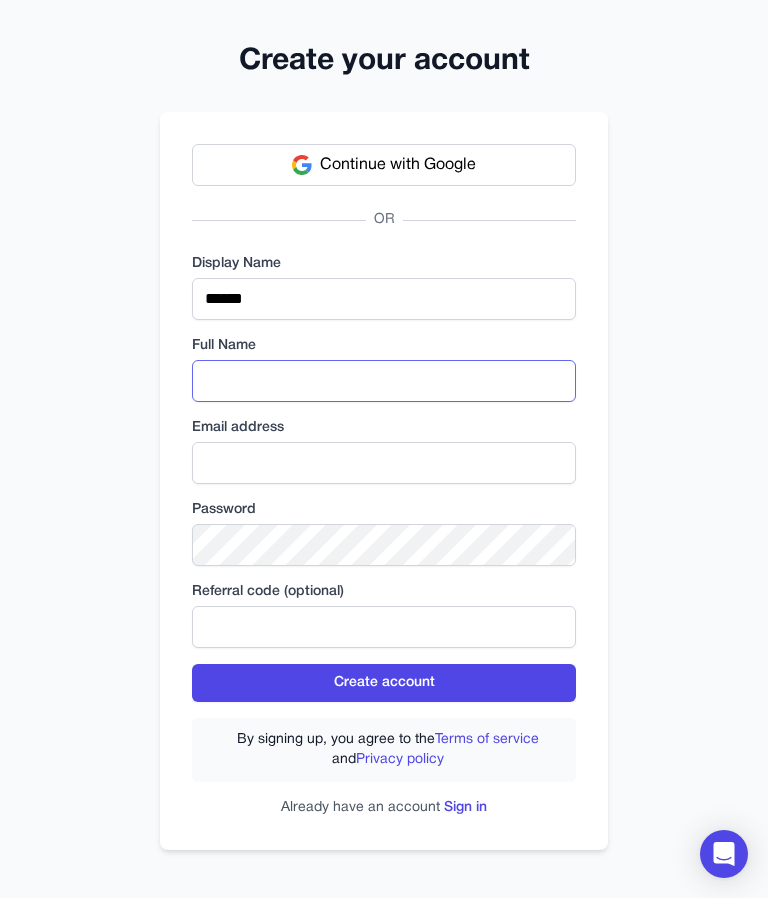 click at bounding box center (384, 381) 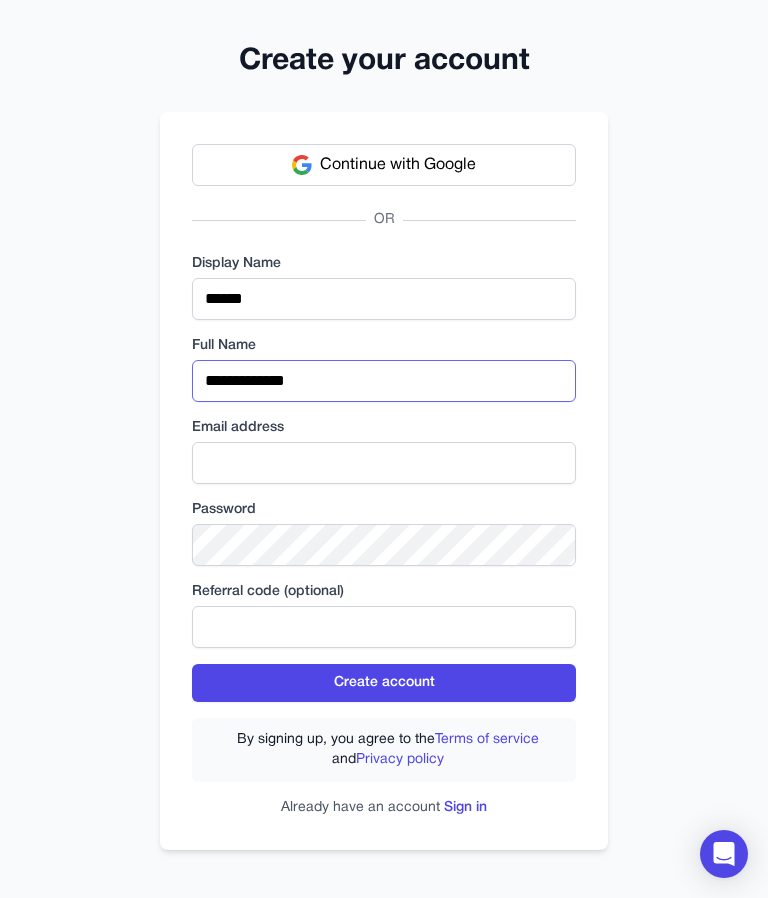 type on "**********" 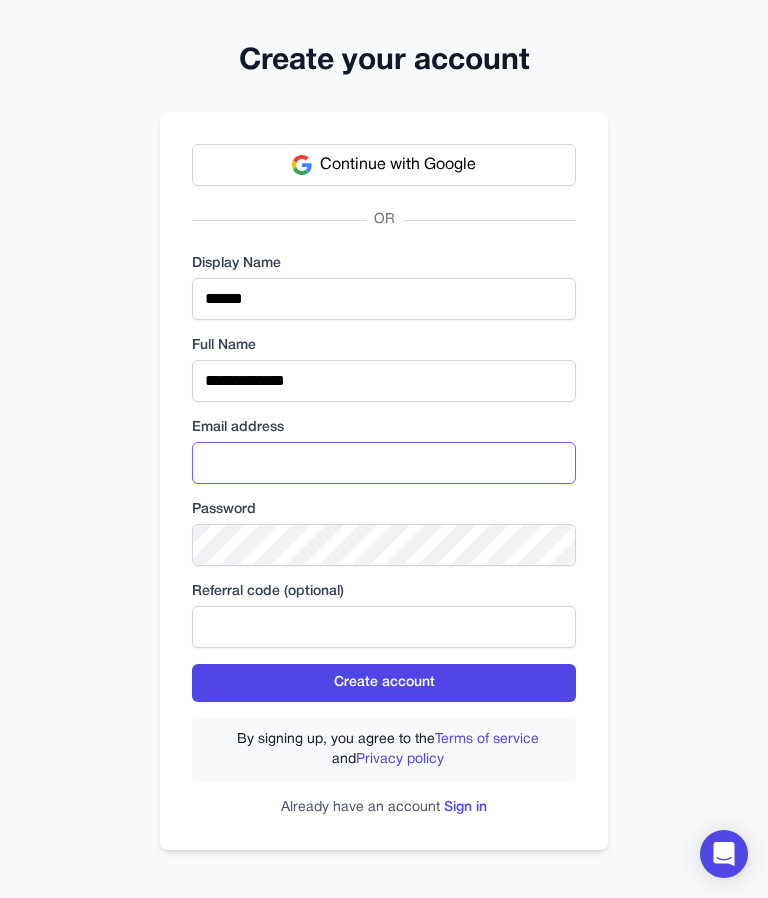 click at bounding box center (384, 463) 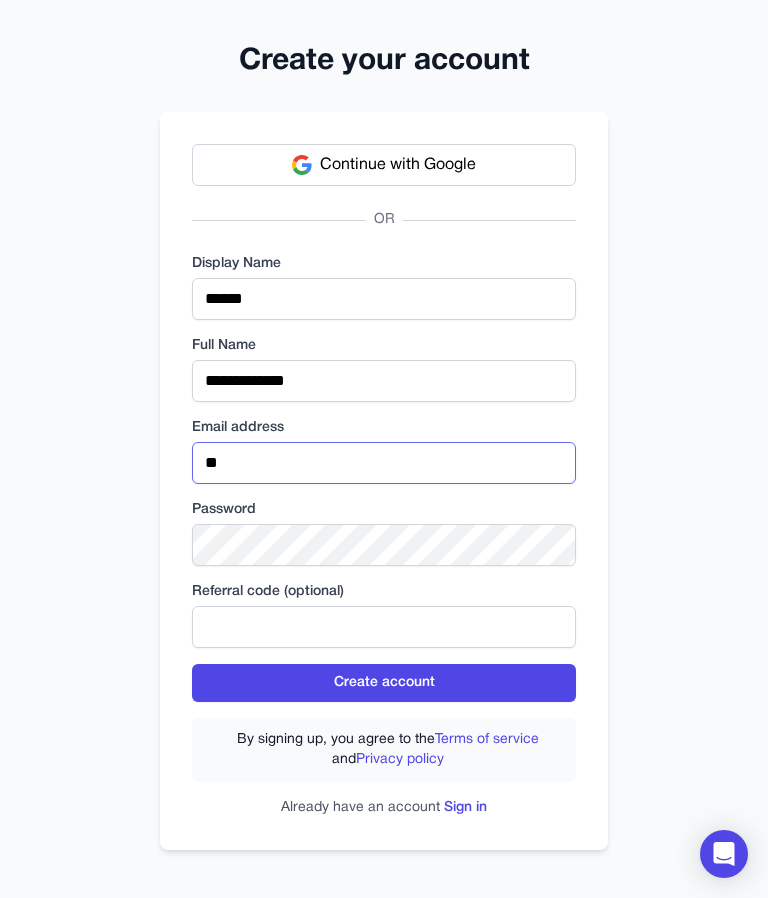 type on "**********" 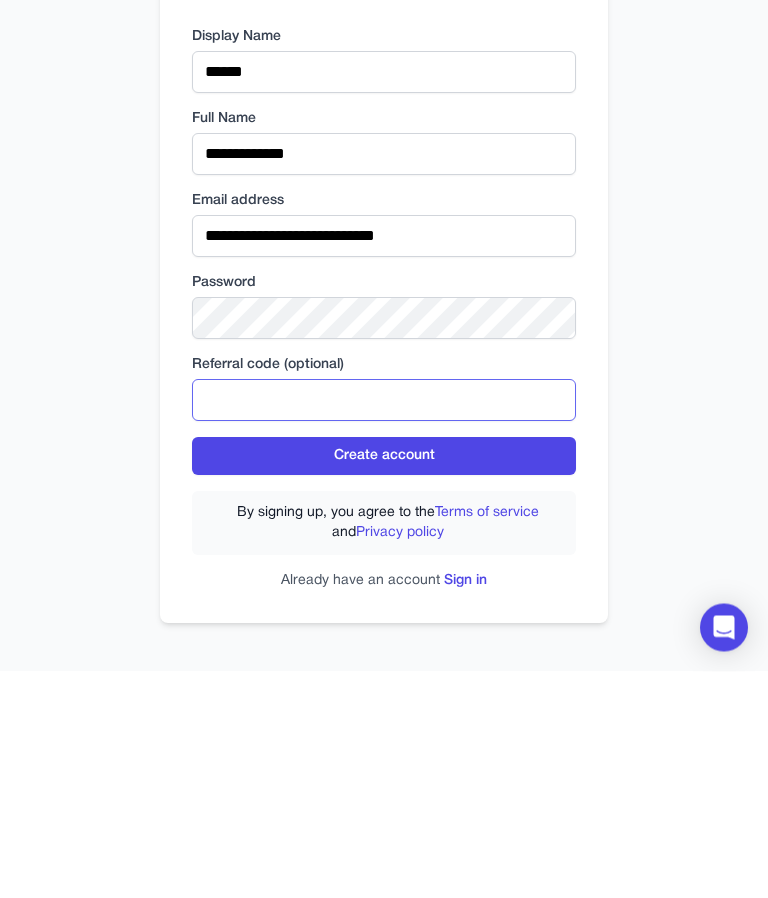 click at bounding box center (384, 627) 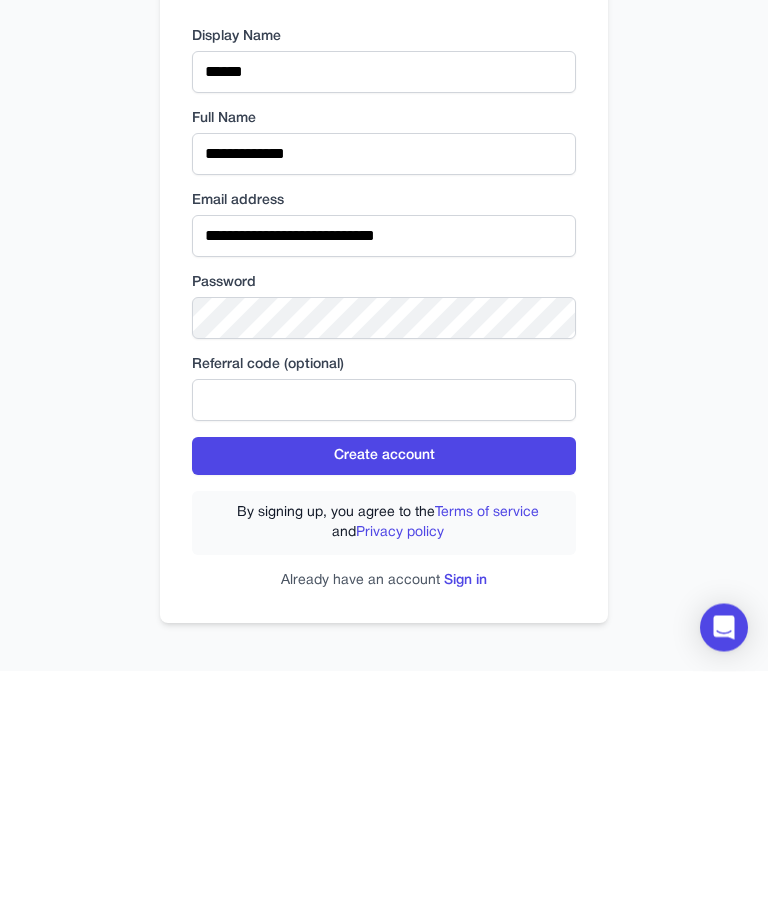 click on "Create account" at bounding box center [384, 683] 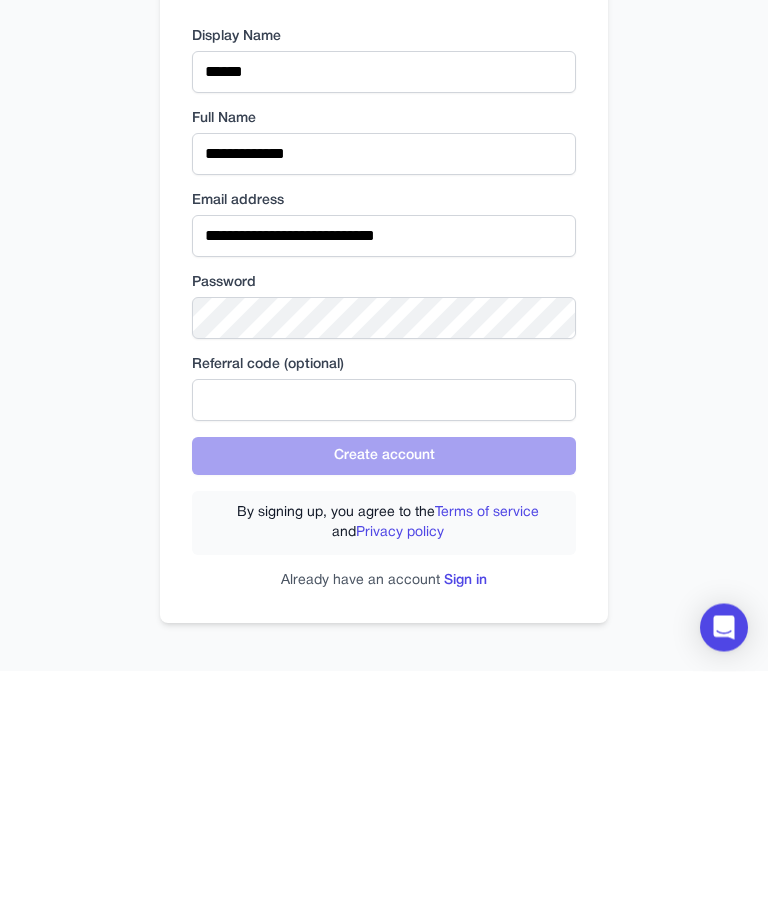 scroll, scrollTop: 0, scrollLeft: 0, axis: both 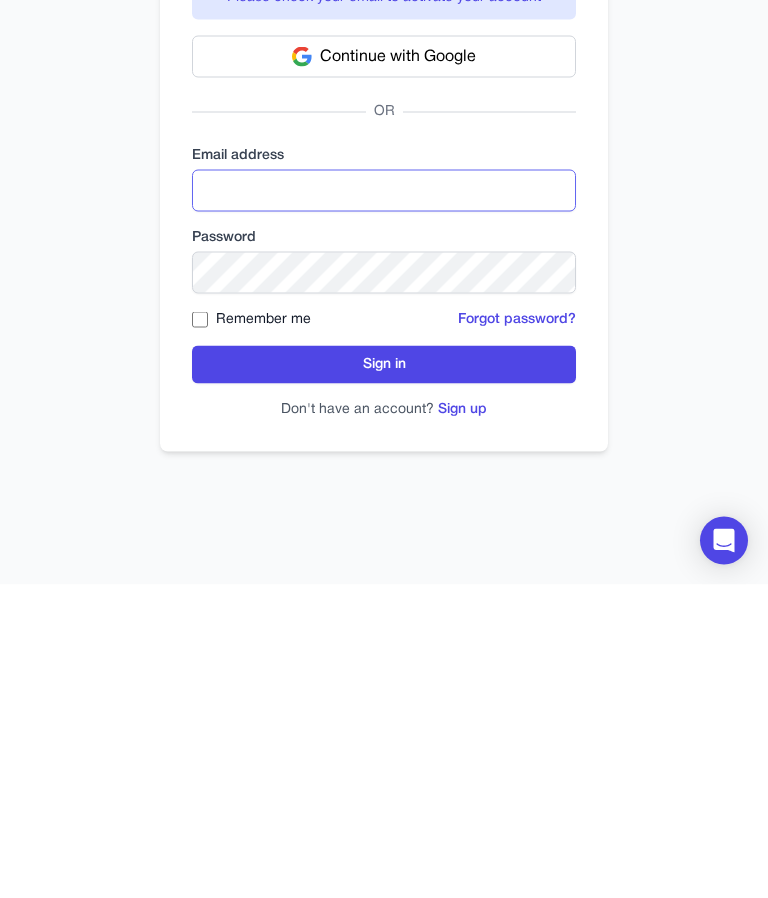 click at bounding box center (384, 504) 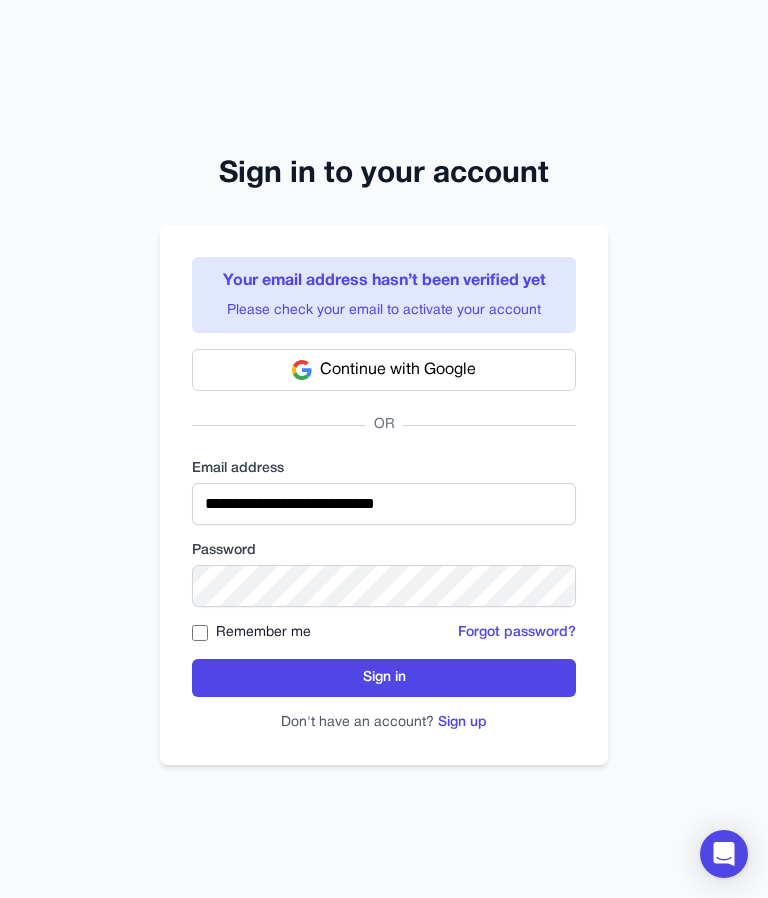click on "Sign in" at bounding box center [384, 678] 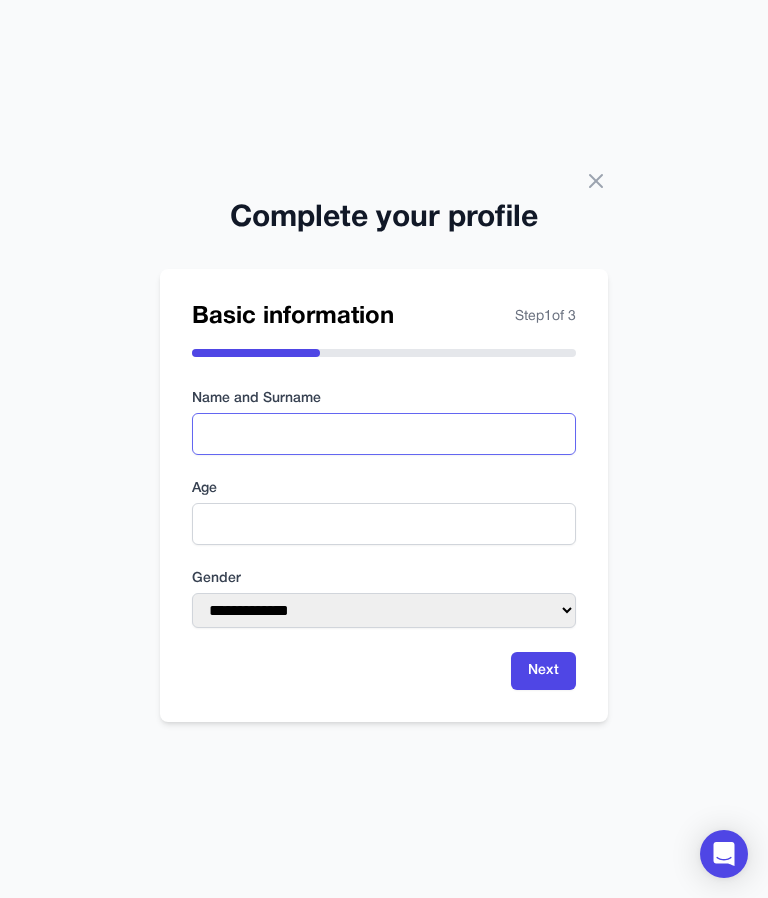 click at bounding box center [384, 434] 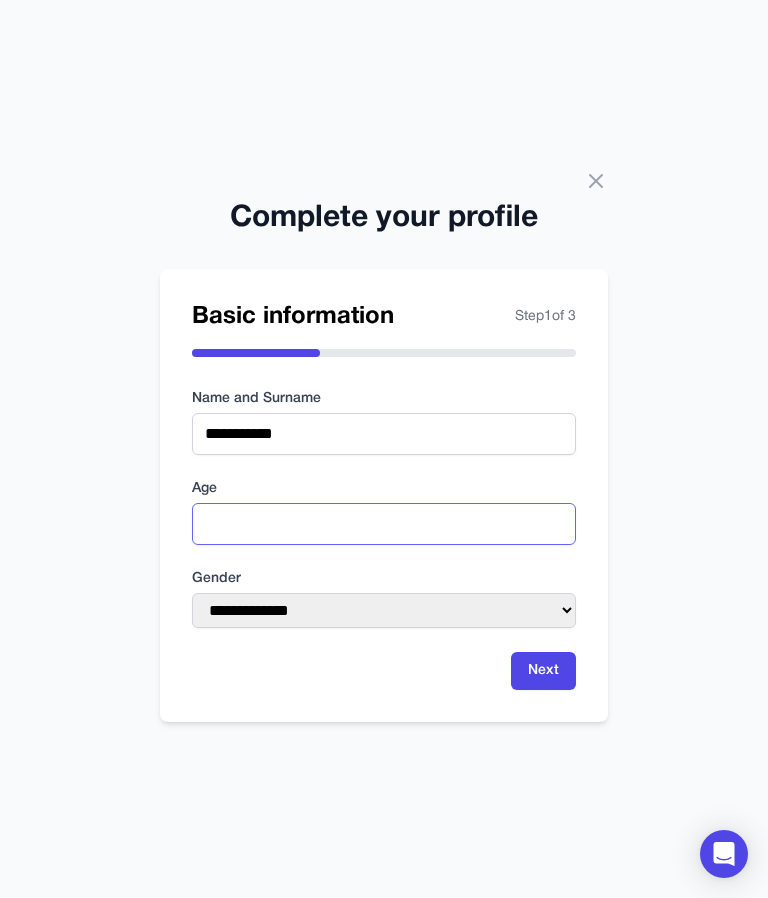 click at bounding box center (384, 524) 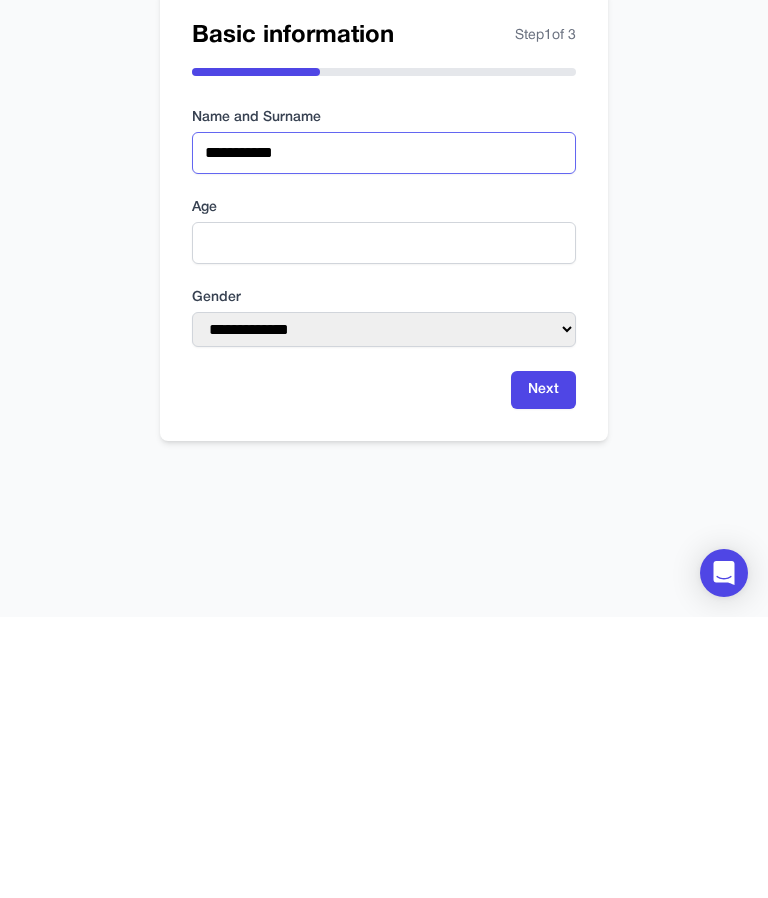 click on "**********" at bounding box center (384, 434) 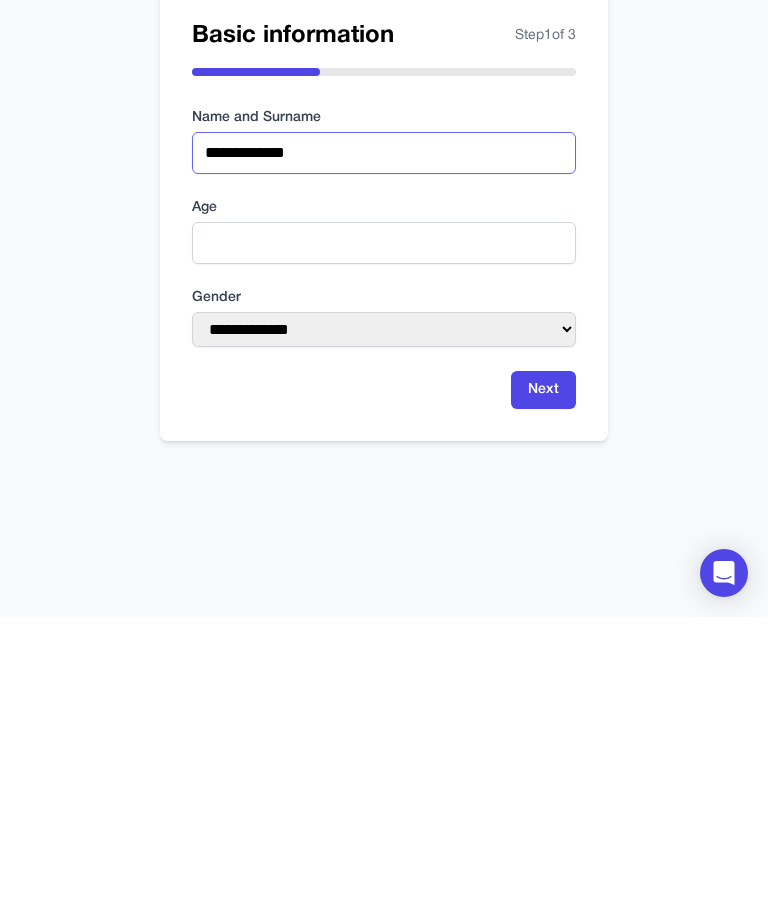 type on "**********" 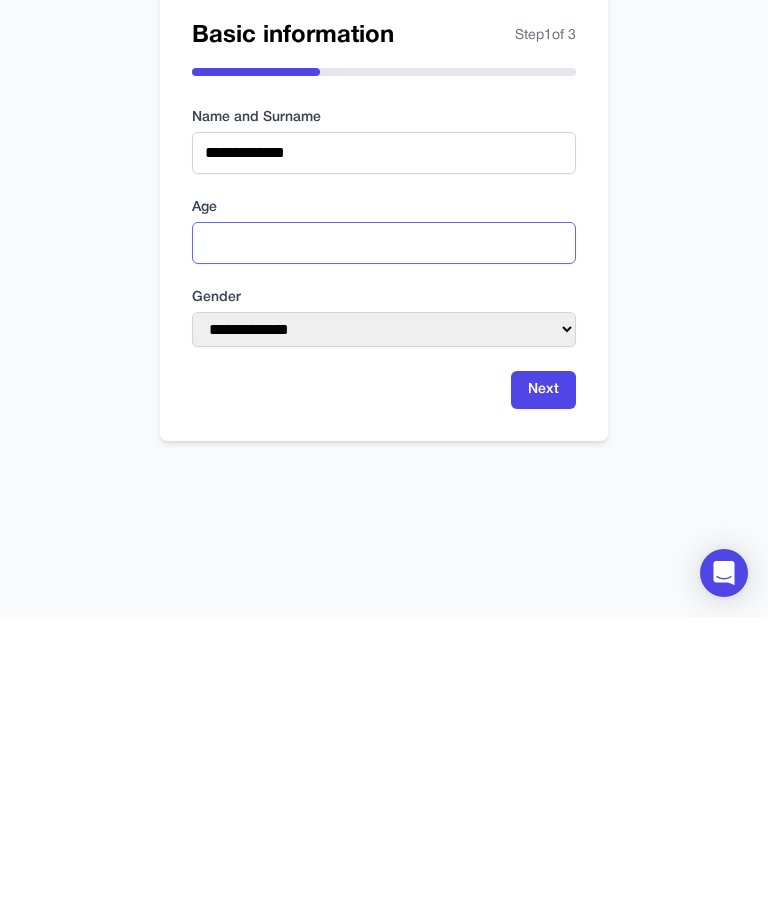 click at bounding box center [384, 524] 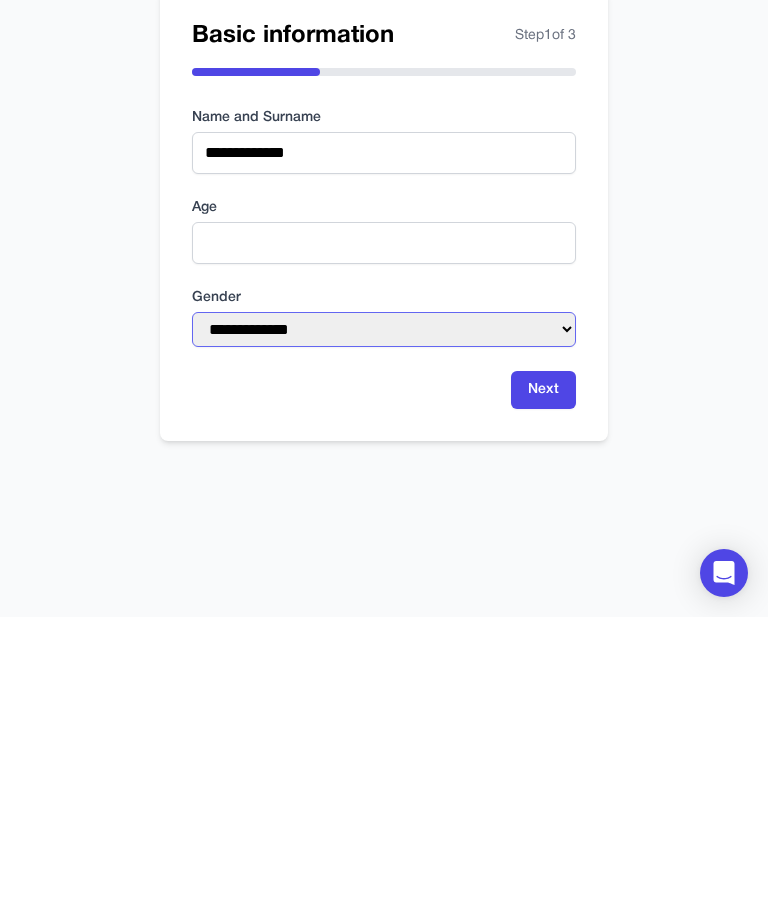 click on "**********" at bounding box center (384, 610) 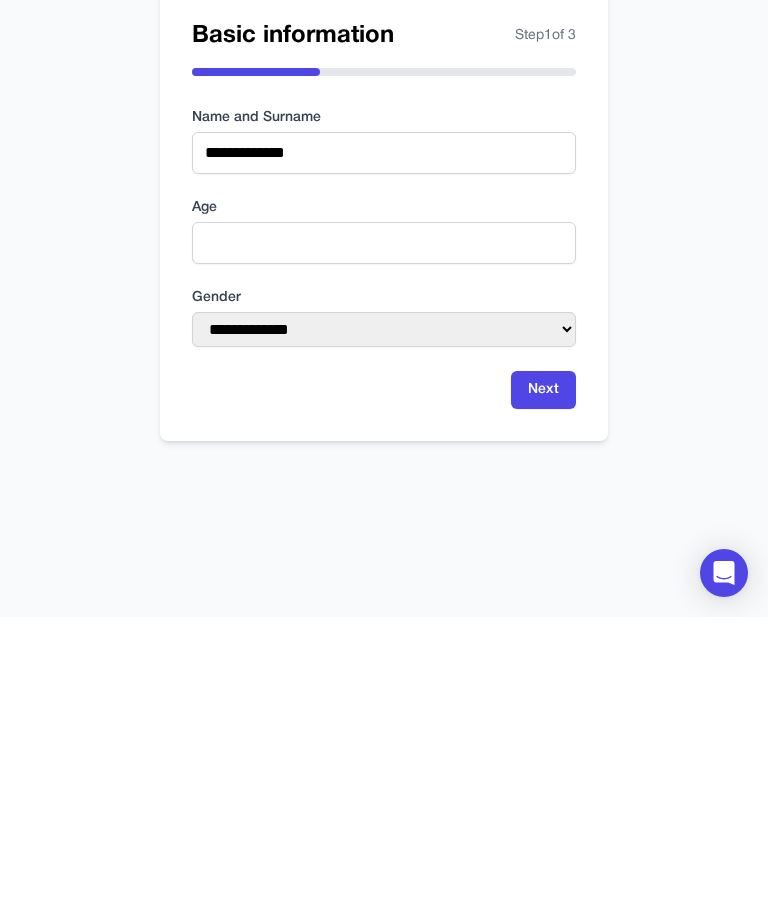 click on "Next" at bounding box center [543, 671] 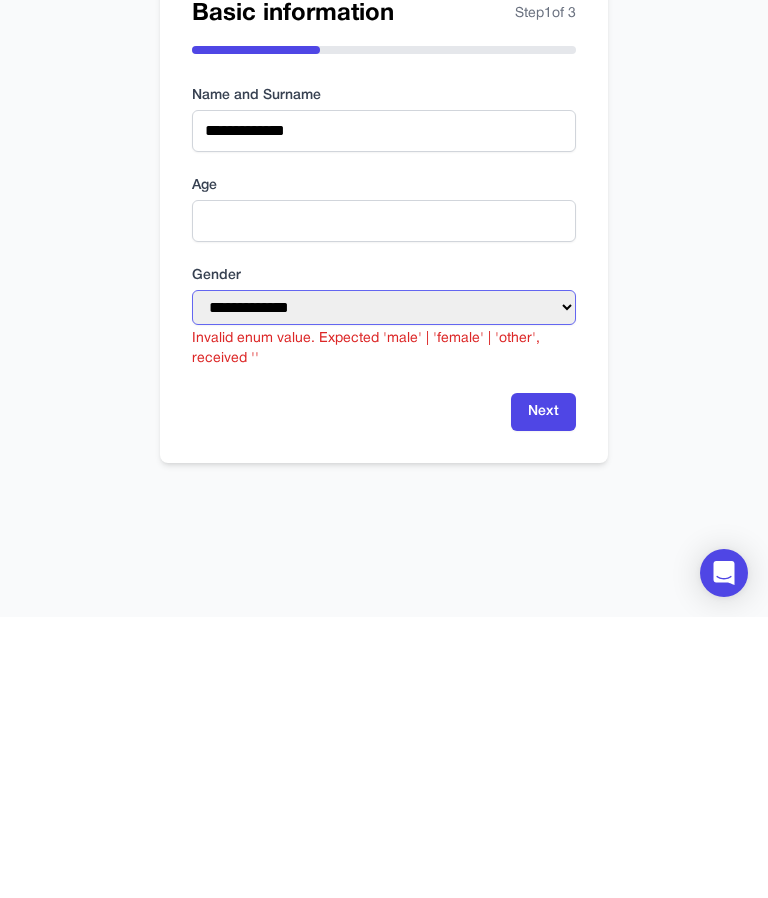 scroll, scrollTop: 87, scrollLeft: 0, axis: vertical 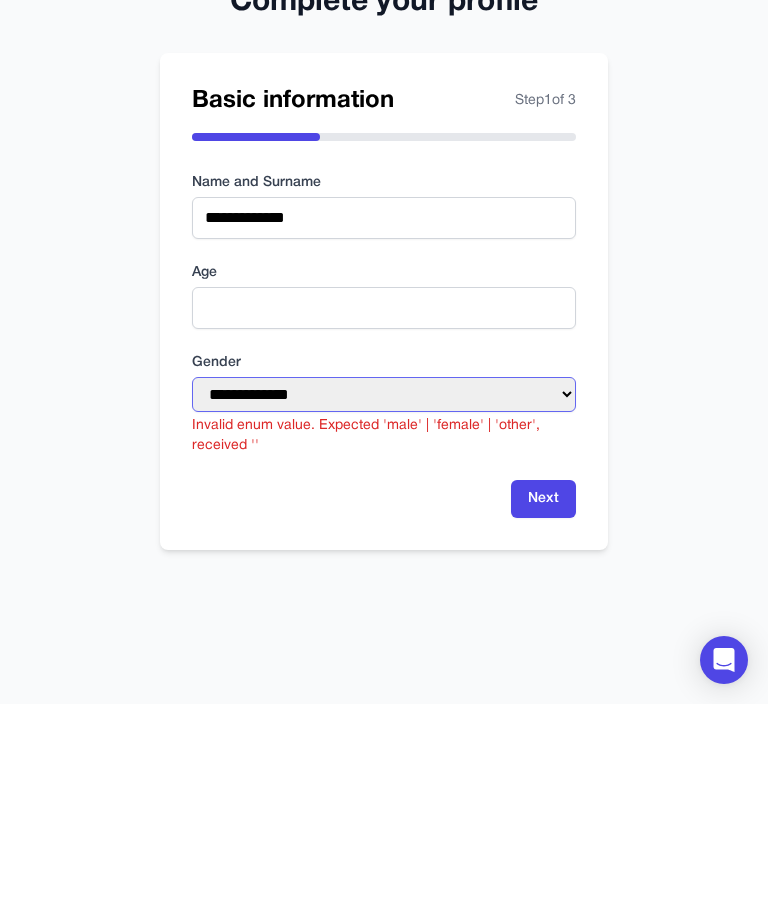 select on "****" 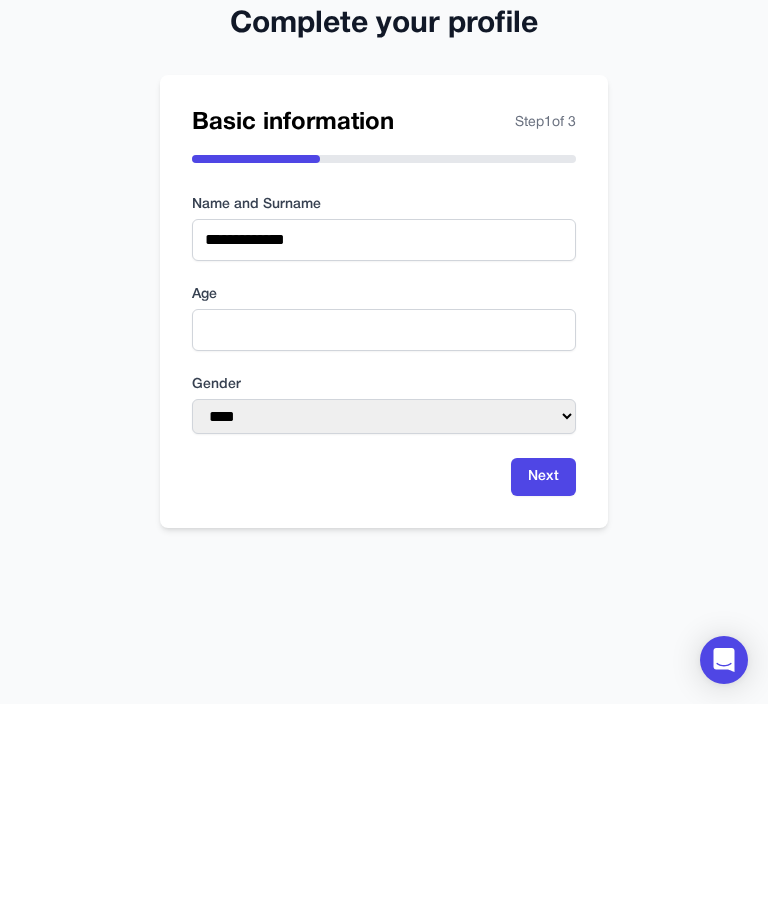 click on "Next" at bounding box center (543, 671) 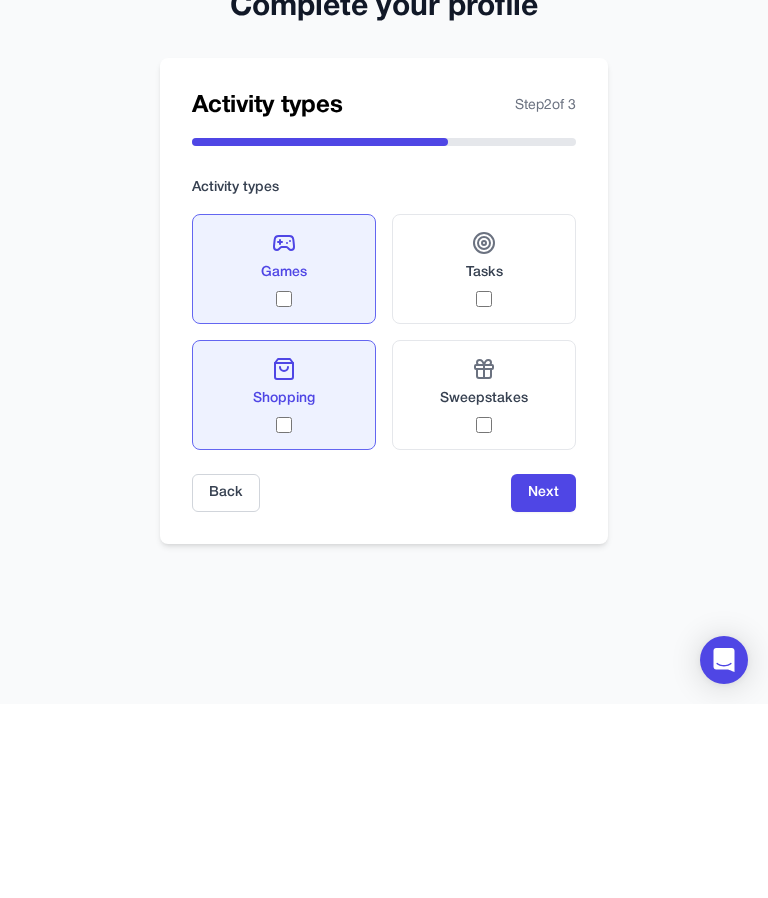 click on "Tasks" at bounding box center (484, 463) 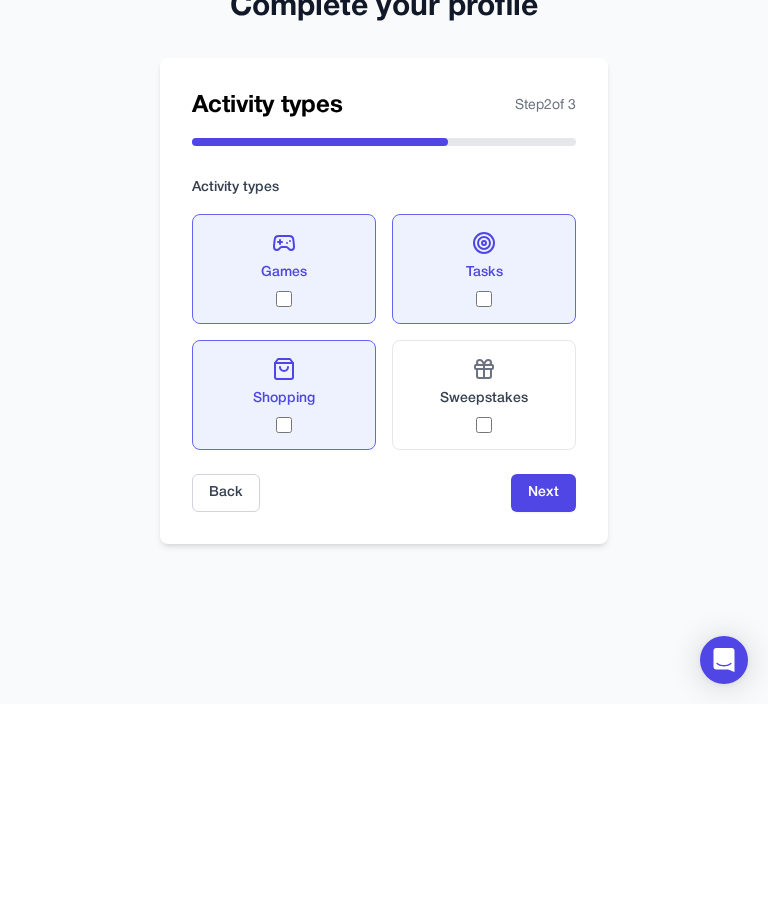click on "Sweepstakes" at bounding box center (484, 589) 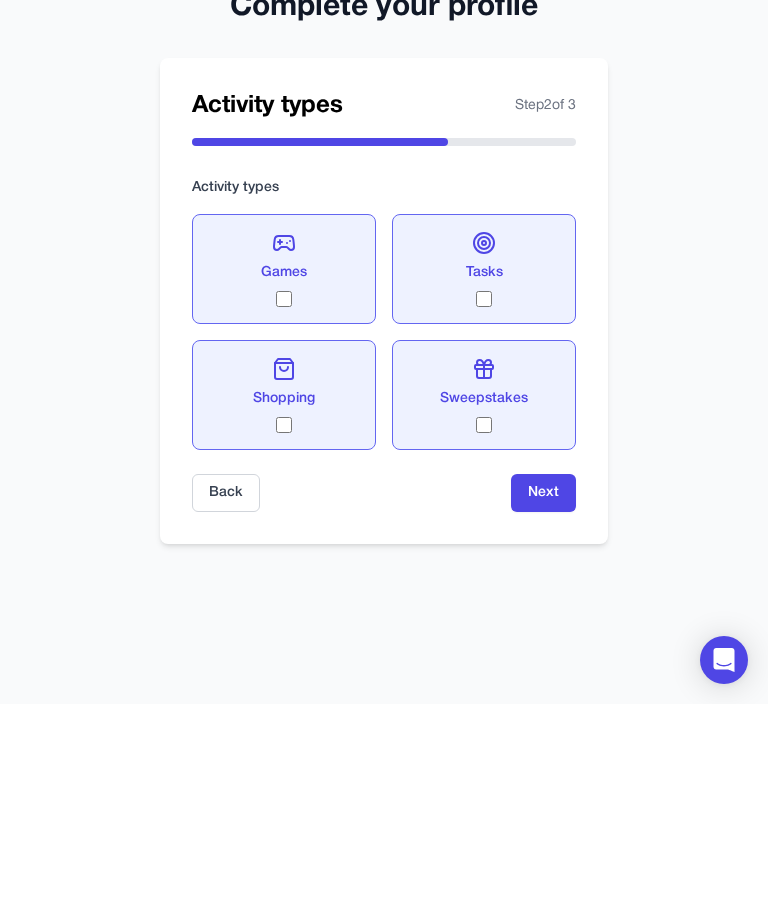 click on "Next" at bounding box center (543, 687) 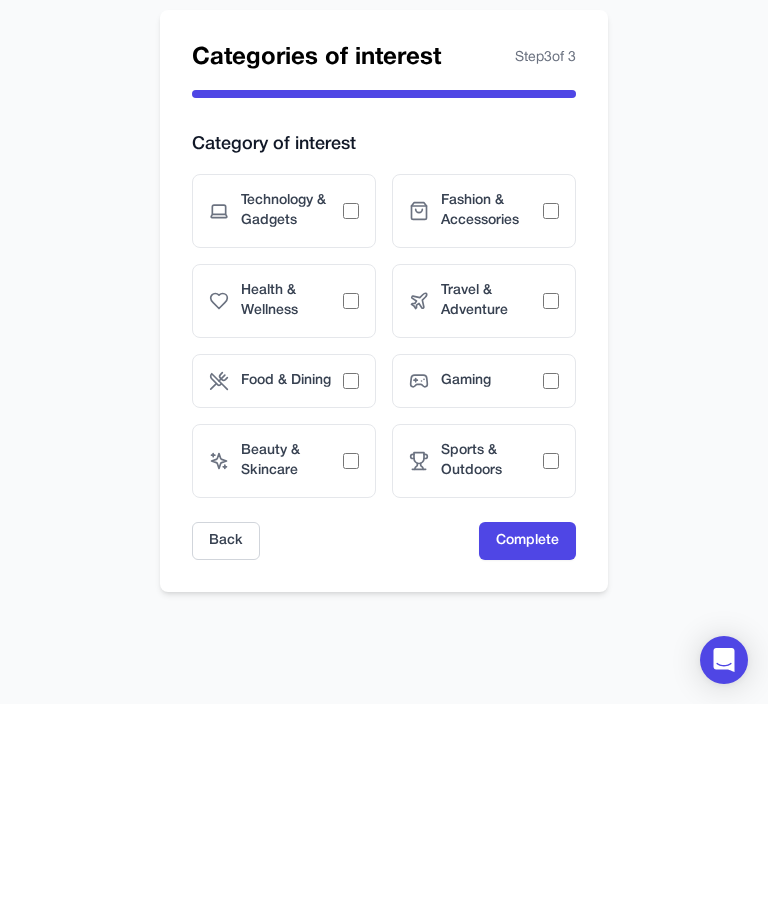 click on "Technology & Gadgets" at bounding box center [292, 405] 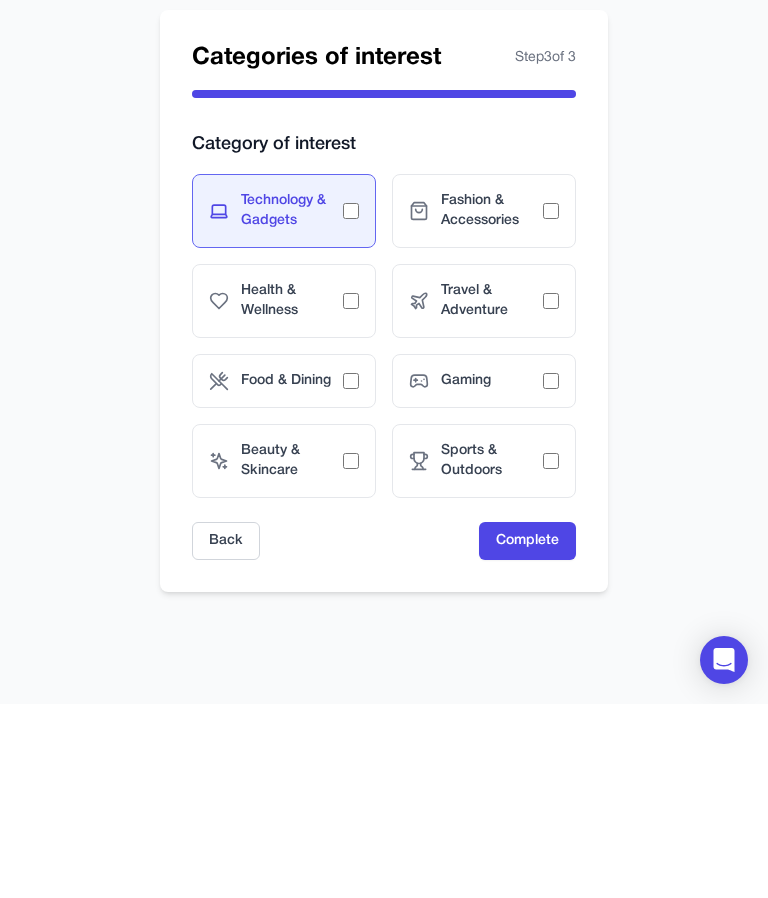 click on "Fashion & Accessories" at bounding box center (484, 405) 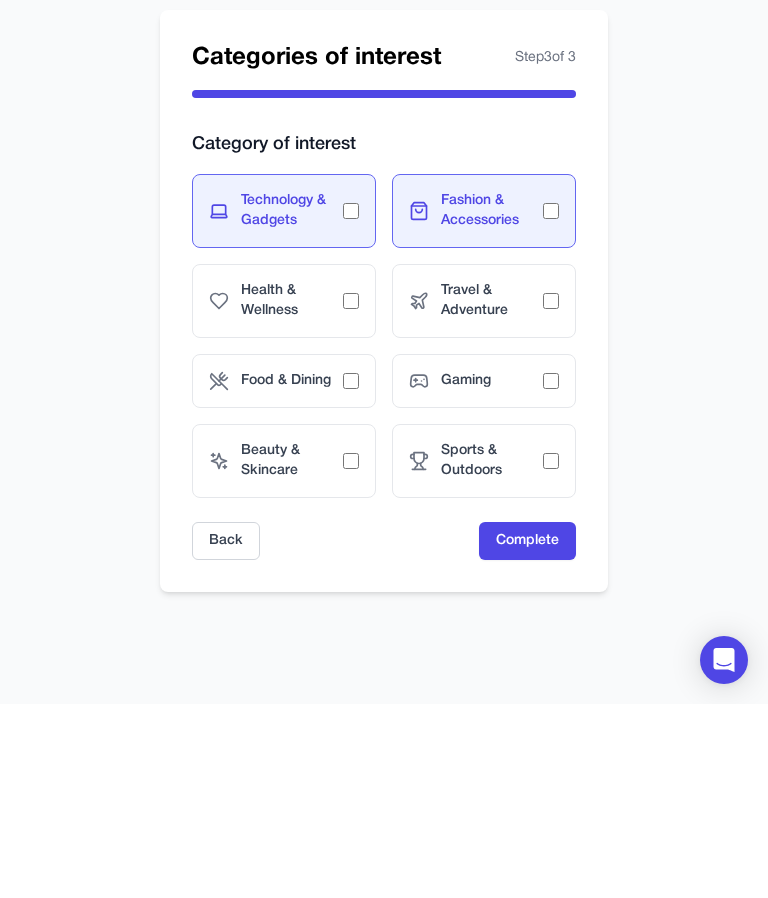 click on "Health & Wellness" at bounding box center (292, 495) 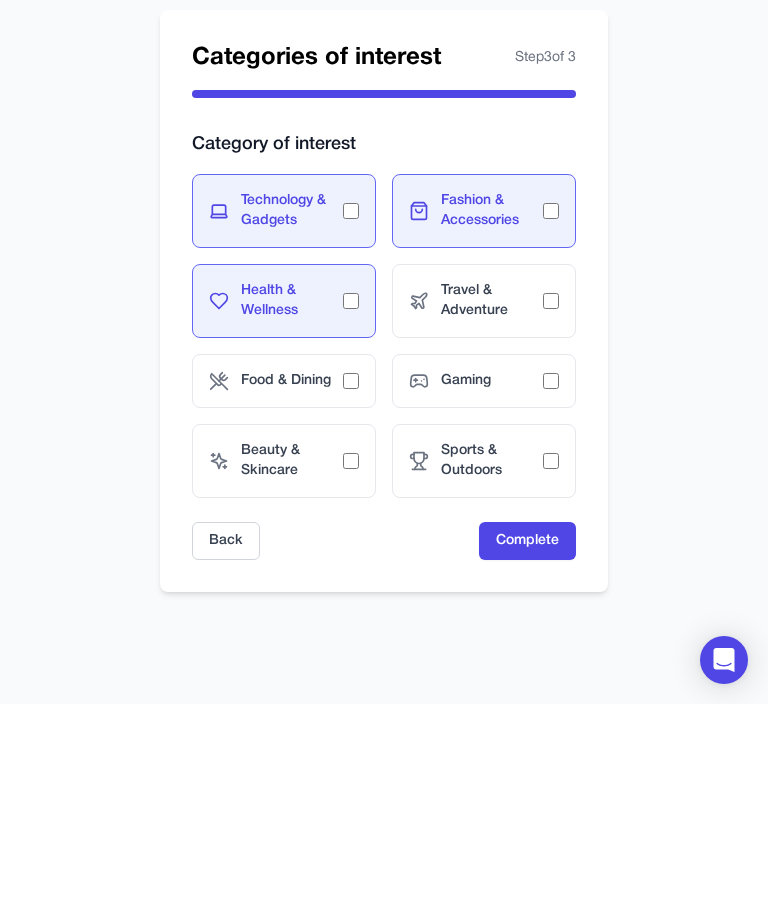 click on "Travel & Adventure" at bounding box center [484, 495] 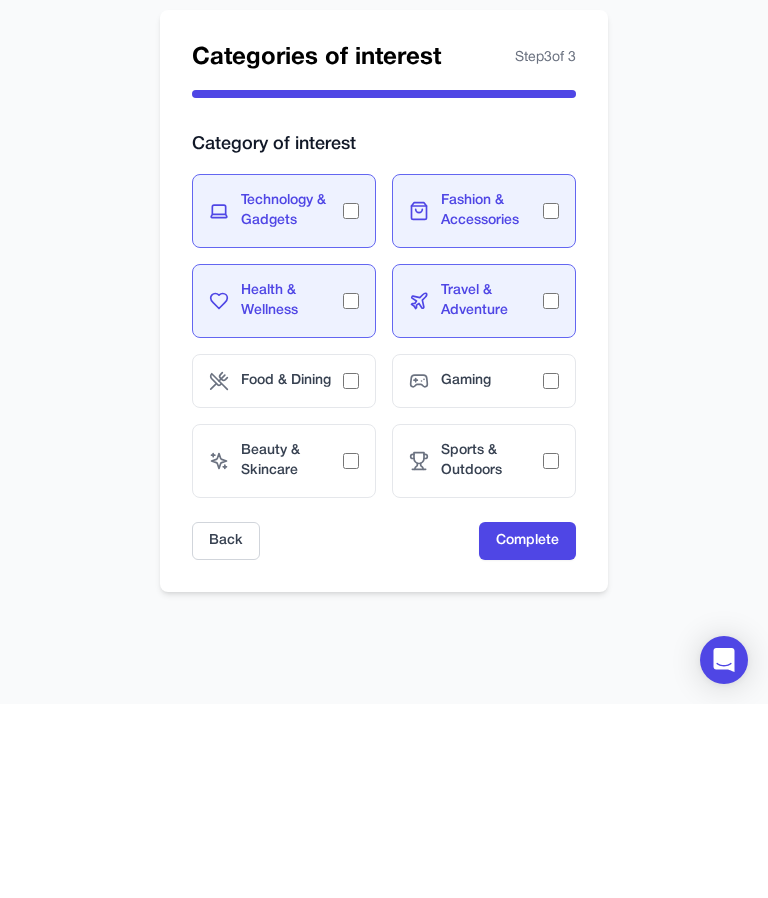 click on "Food & Dining" at bounding box center [292, 575] 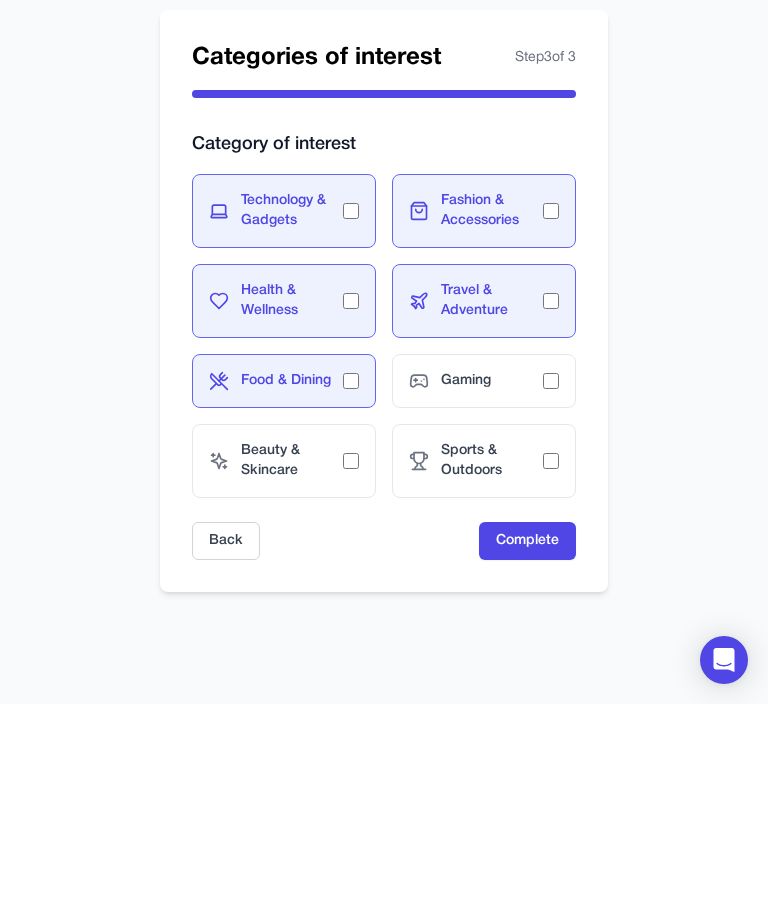 click on "Gaming" at bounding box center [484, 575] 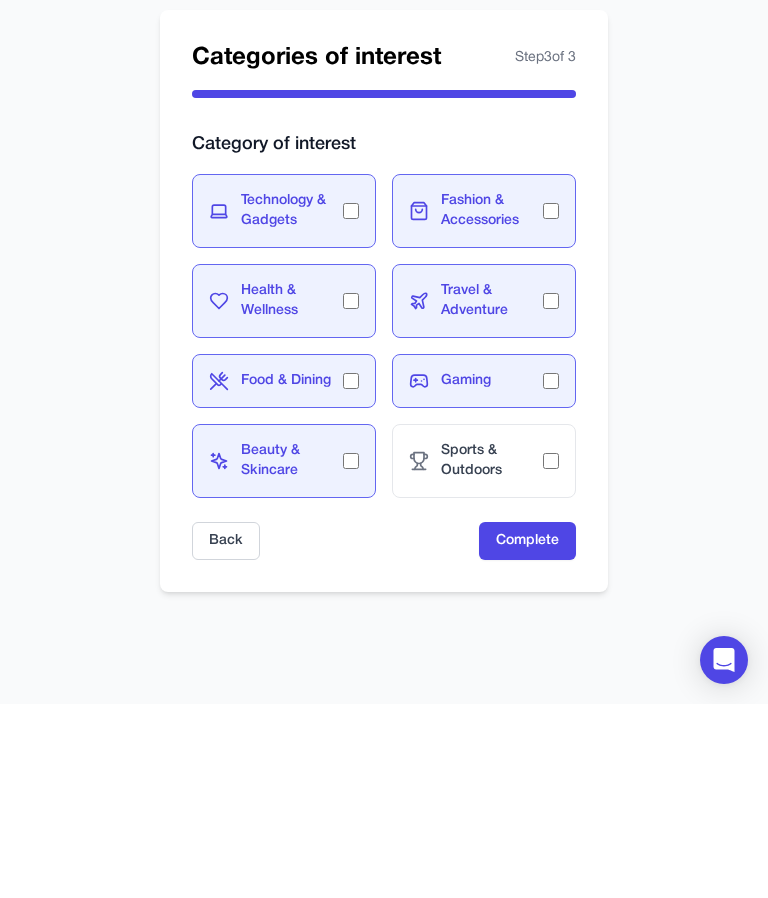 click on "Sports & Outdoors" at bounding box center (484, 655) 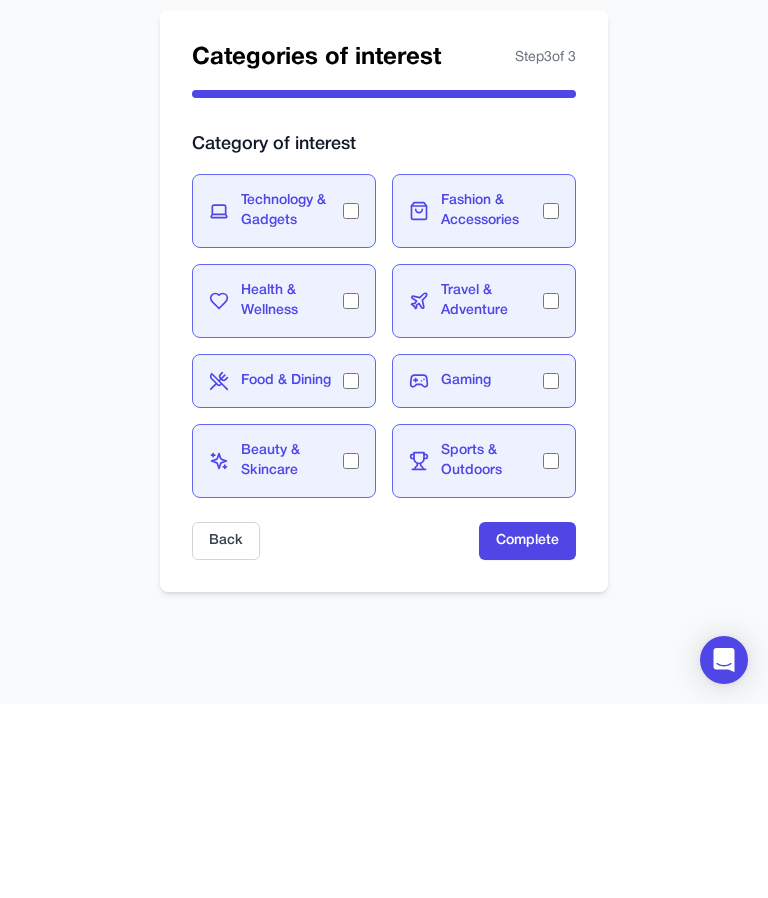 click on "Complete" at bounding box center (527, 735) 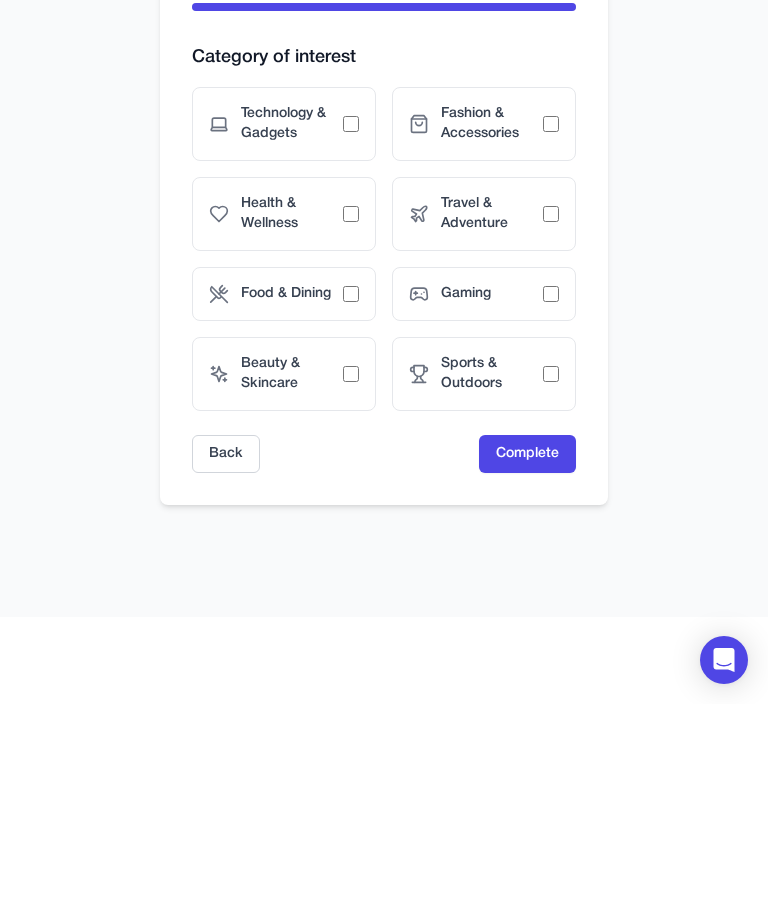 scroll, scrollTop: 0, scrollLeft: 0, axis: both 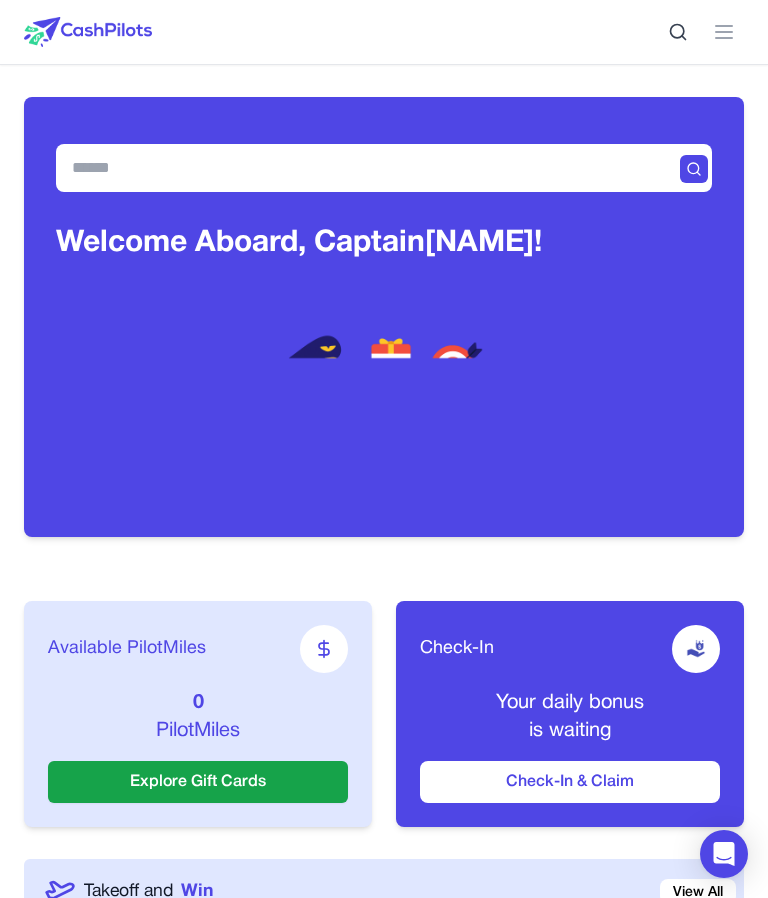 click on "Check-In Your daily bonus is waiting Check-In & Claim" at bounding box center [570, 714] 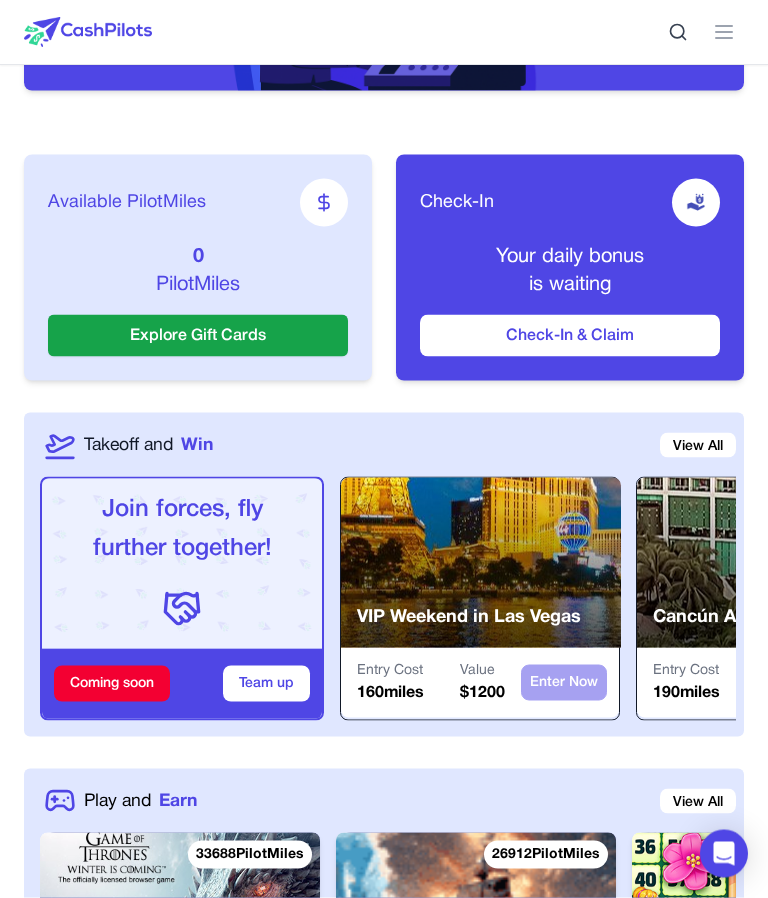 scroll, scrollTop: 447, scrollLeft: 0, axis: vertical 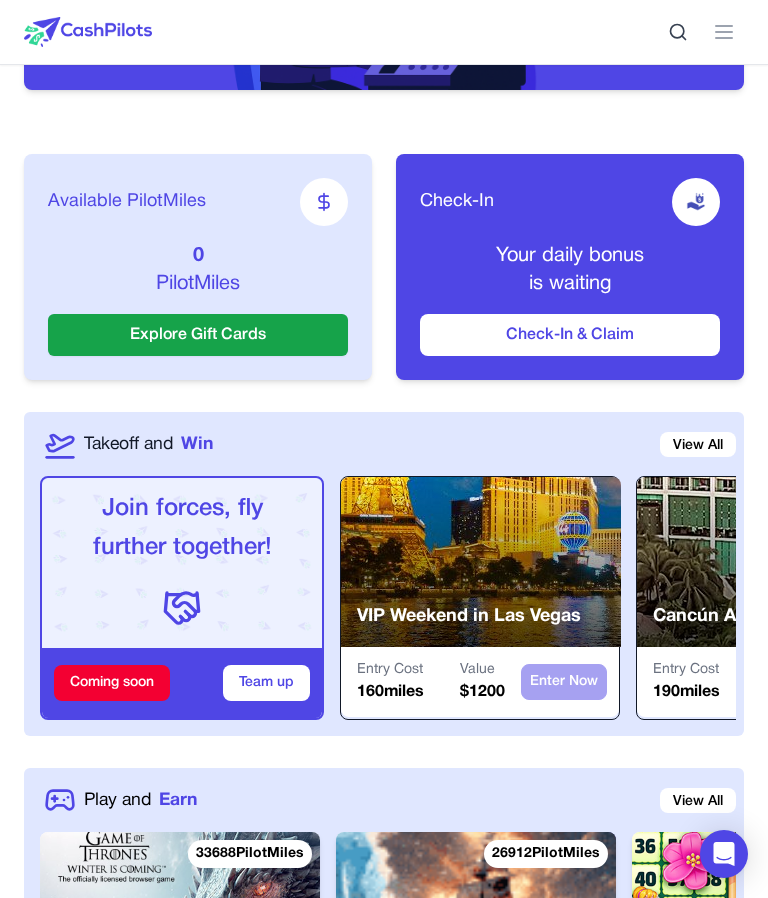 click on "Check-In & Claim" at bounding box center (570, 335) 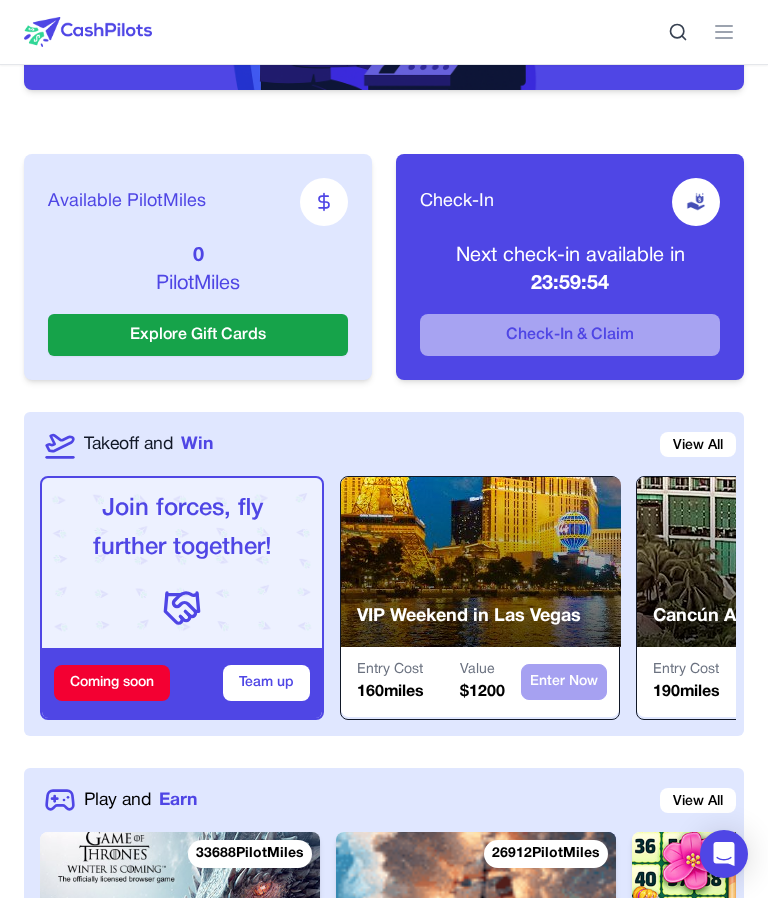 scroll, scrollTop: 0, scrollLeft: -1, axis: horizontal 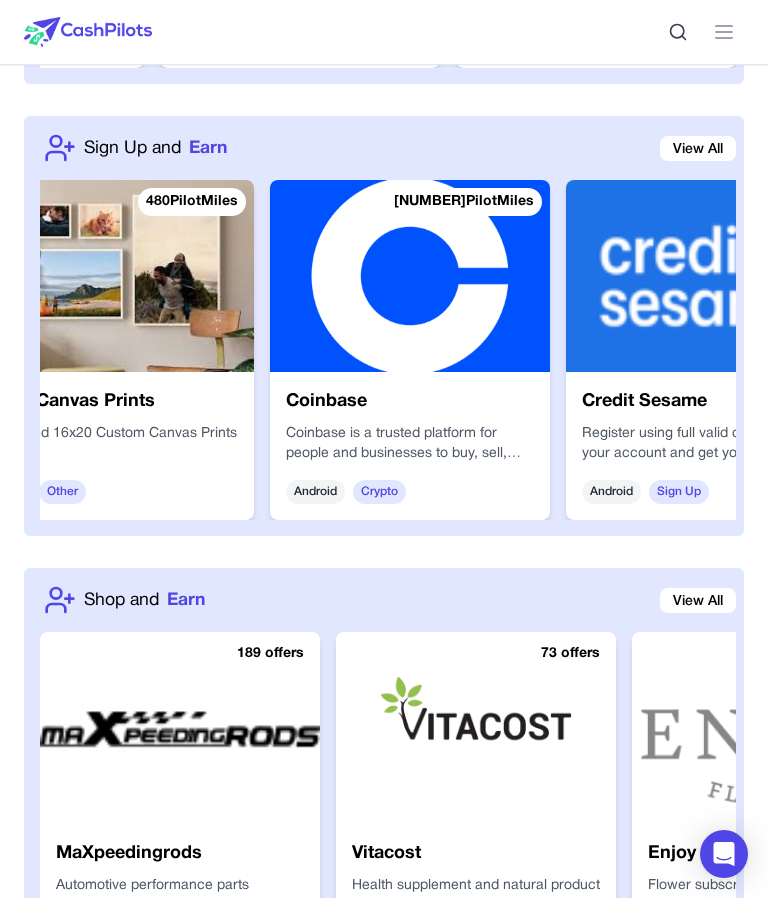 click on "Android" at bounding box center [315, 492] 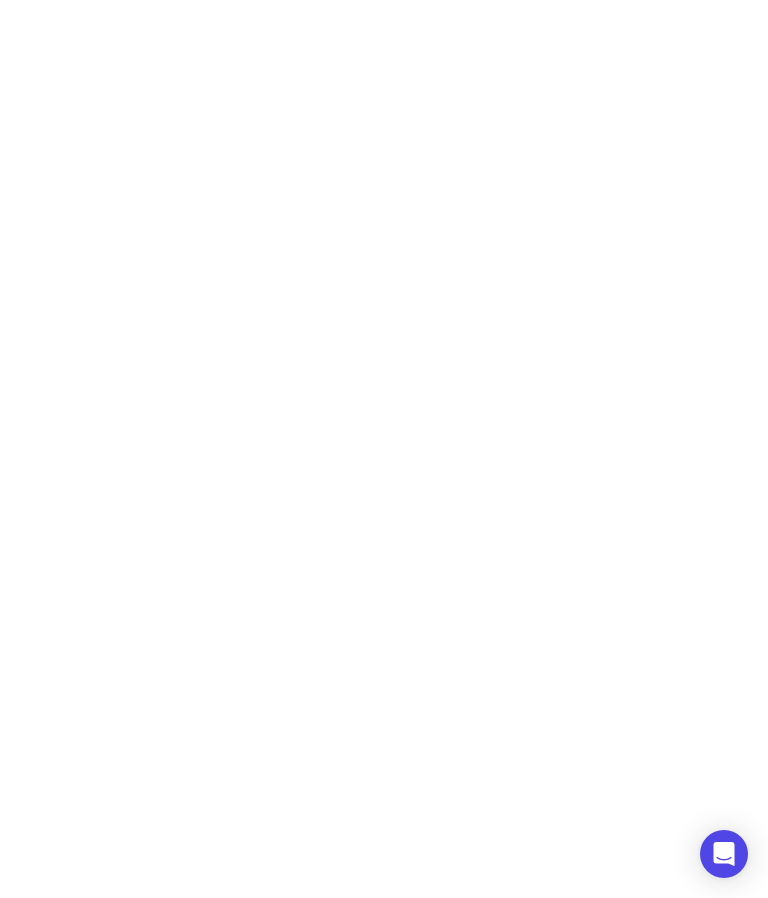 scroll, scrollTop: 0, scrollLeft: 0, axis: both 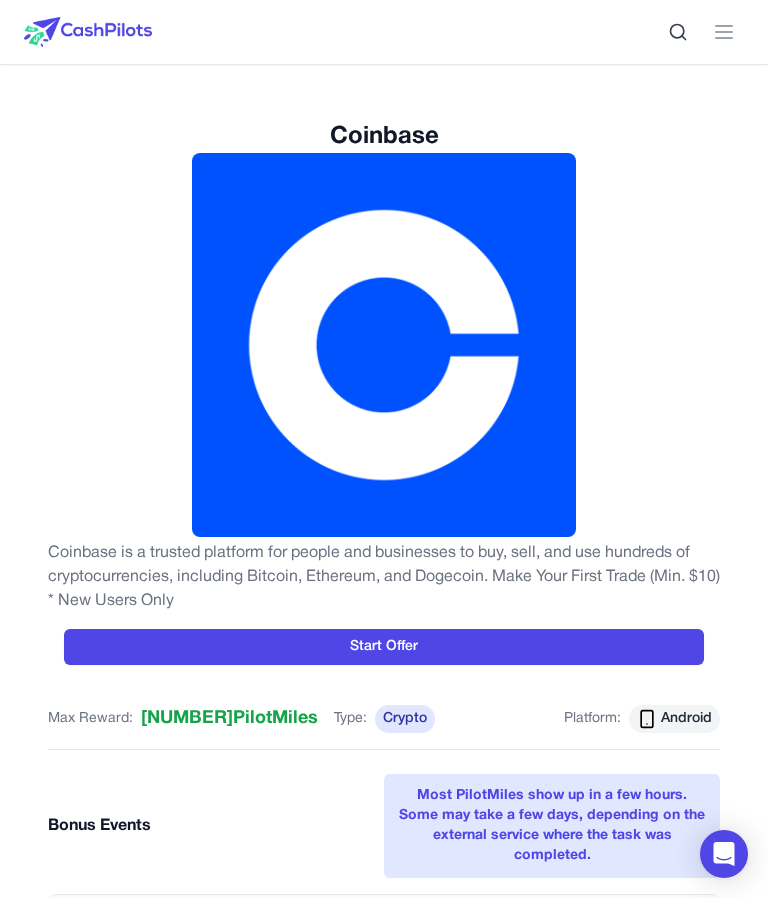 click on "Start Offer" at bounding box center (384, 647) 